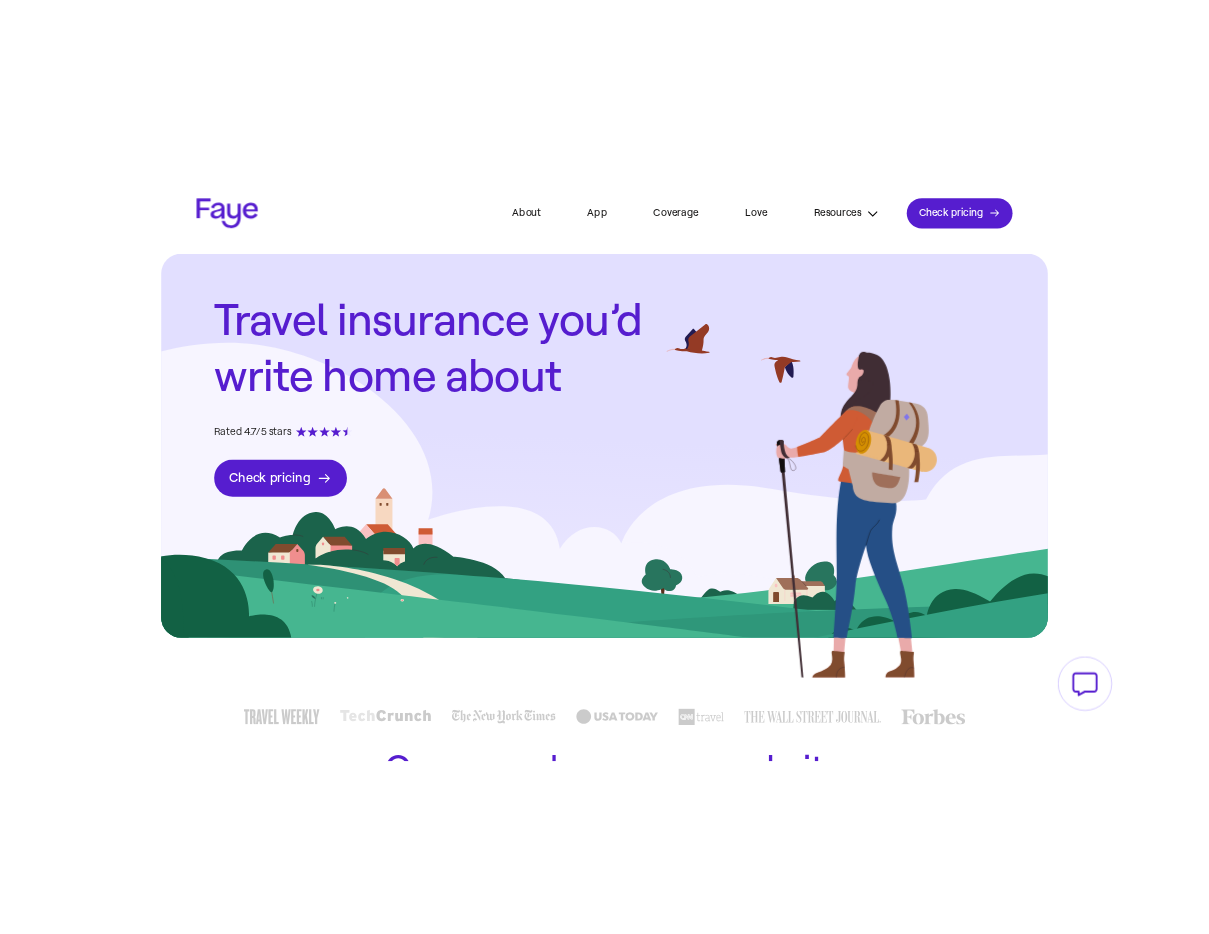 scroll, scrollTop: 0, scrollLeft: 0, axis: both 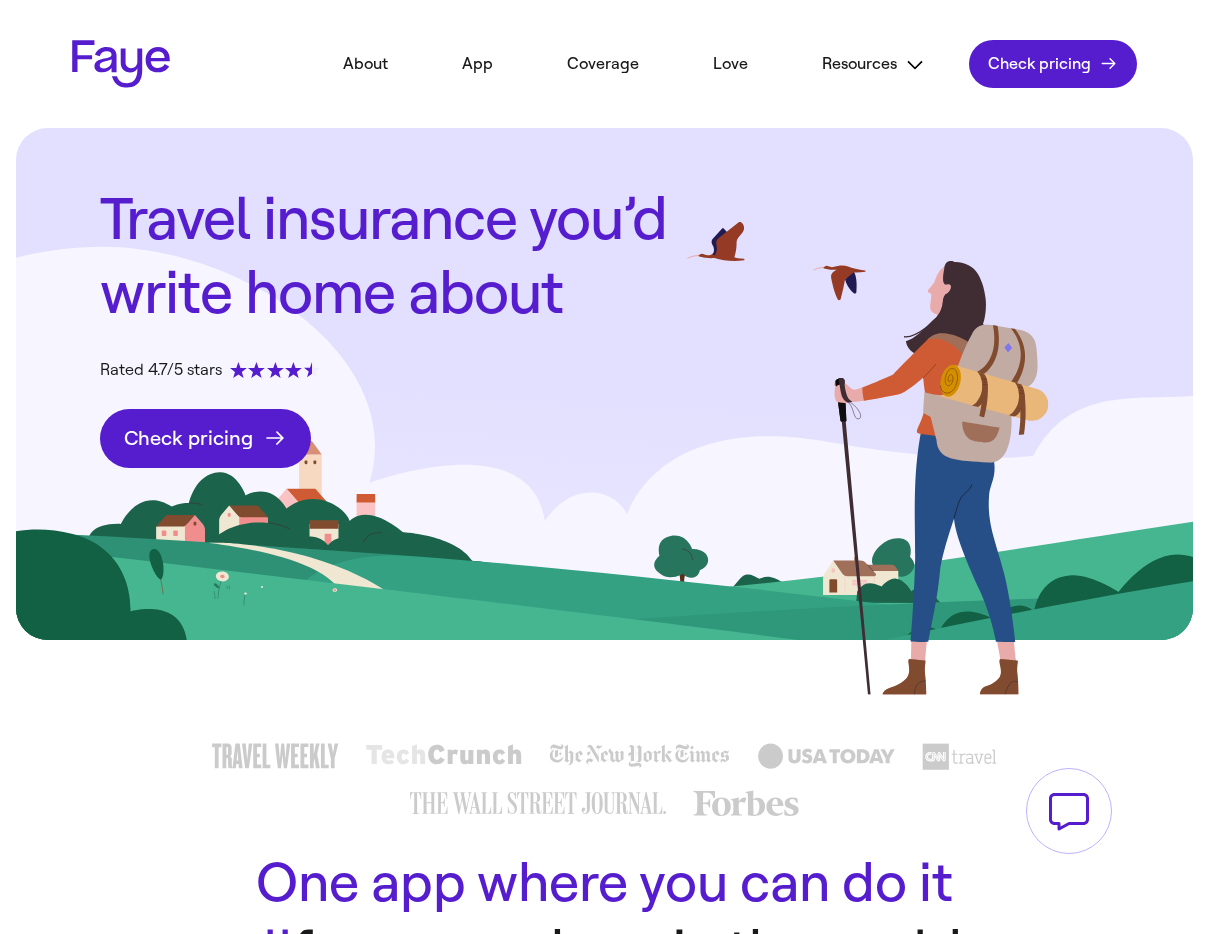 click on "Check pricing" 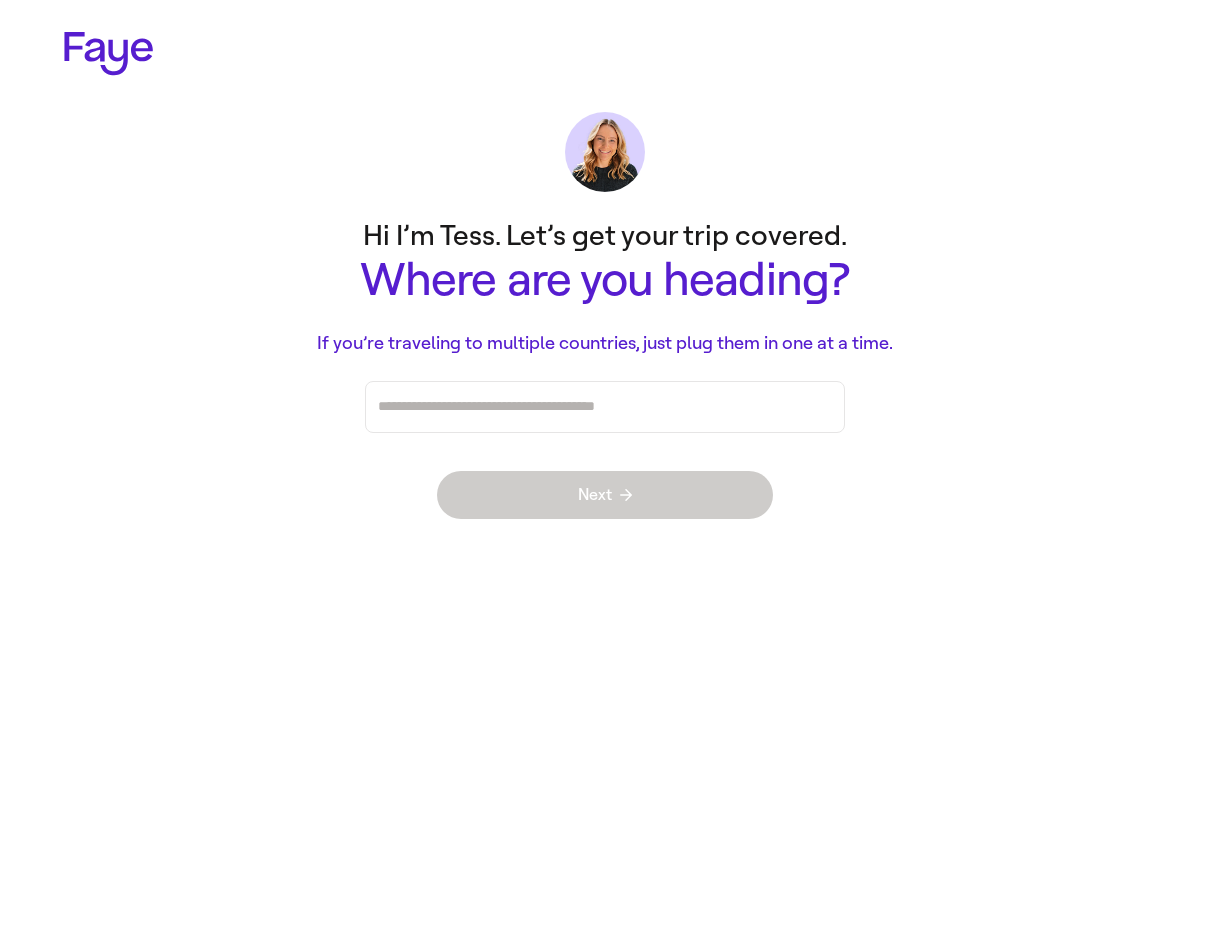 scroll, scrollTop: 0, scrollLeft: 0, axis: both 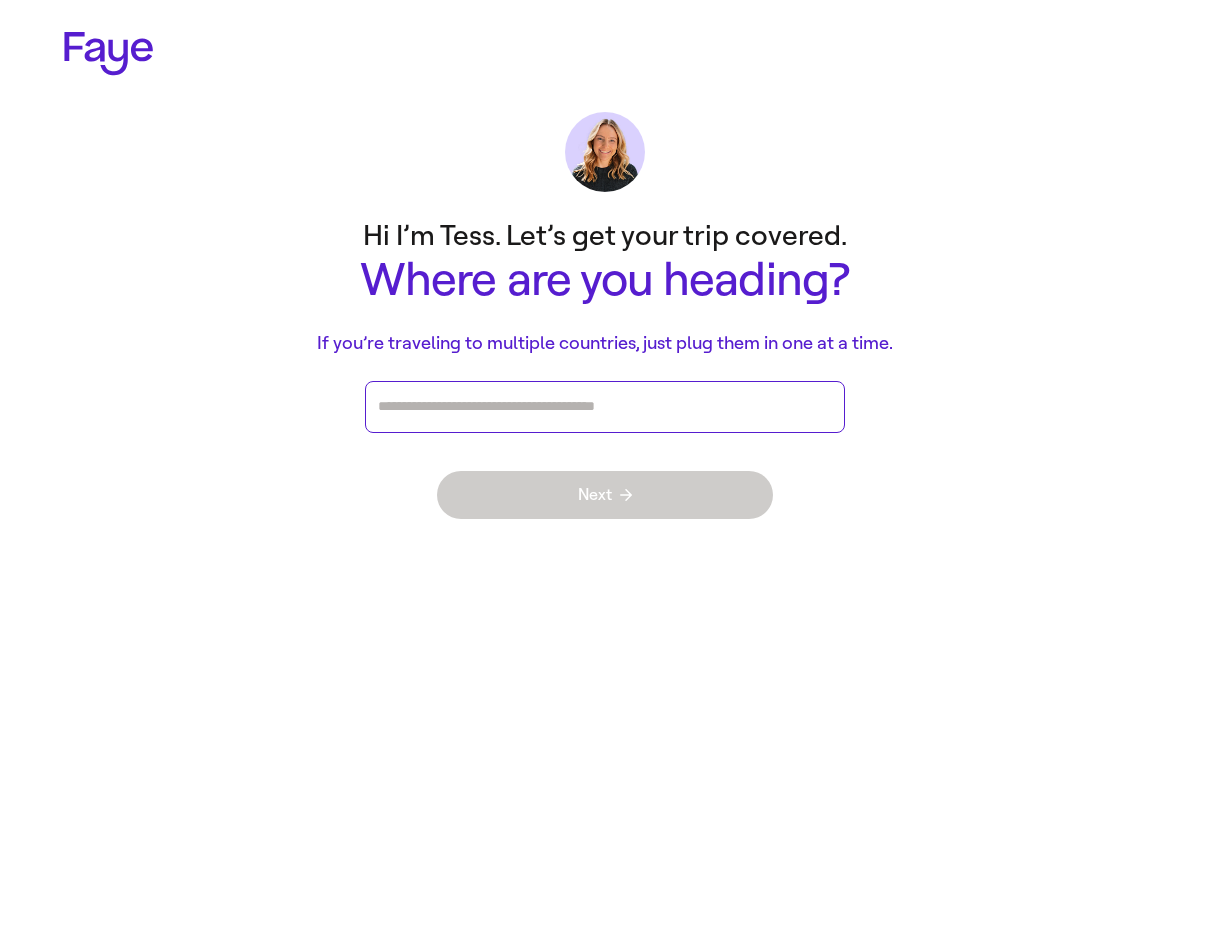 click at bounding box center (605, 407) 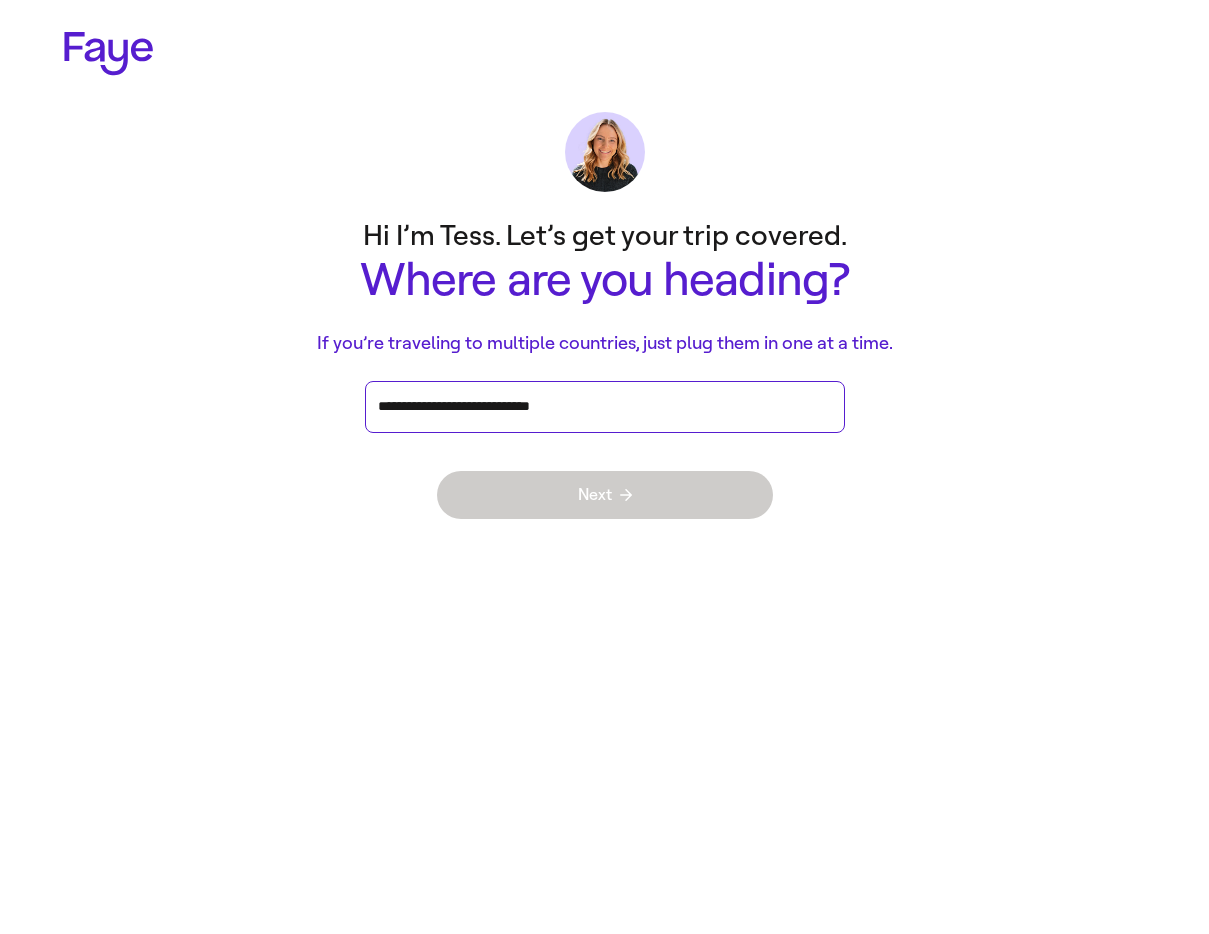 click on "**********" at bounding box center (605, 407) 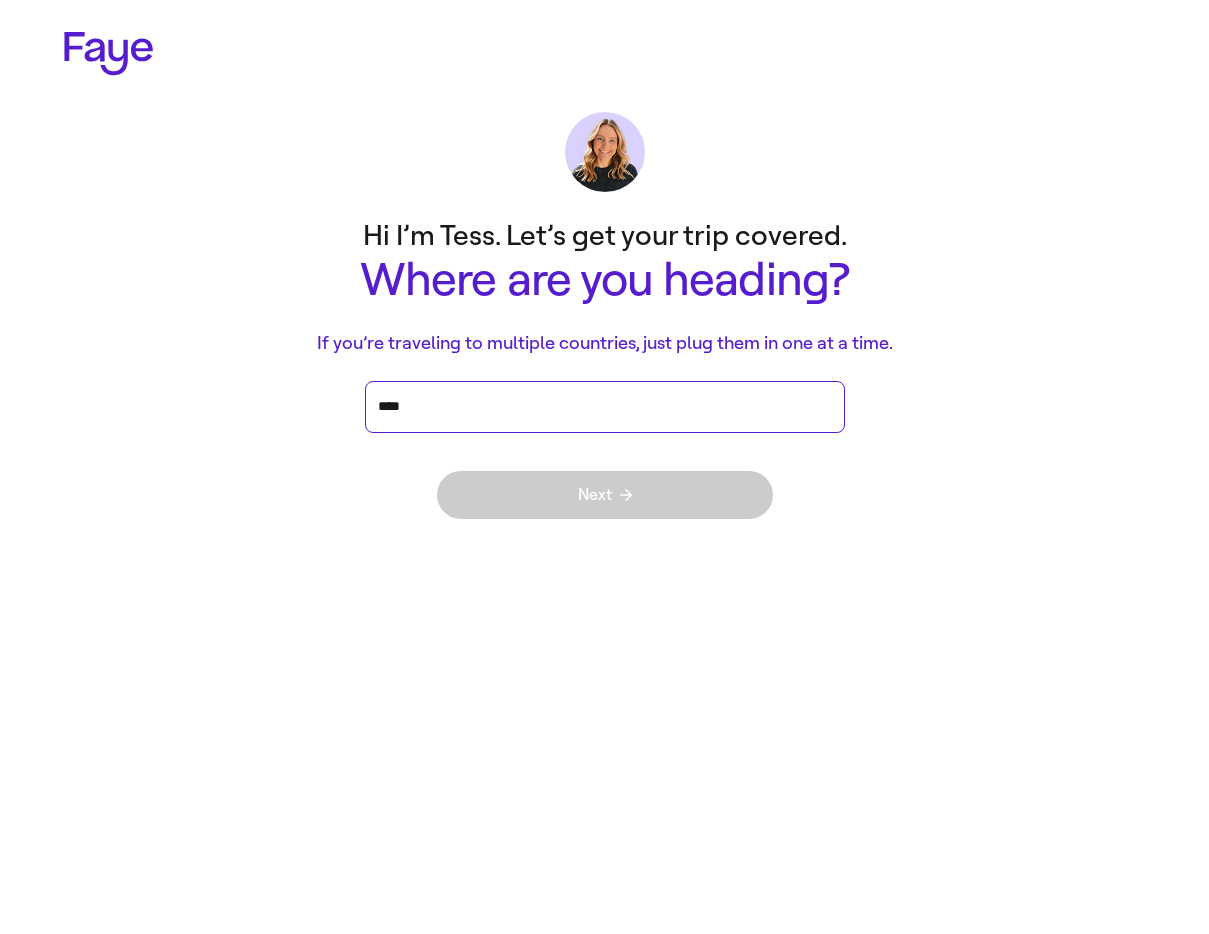 type on "*****" 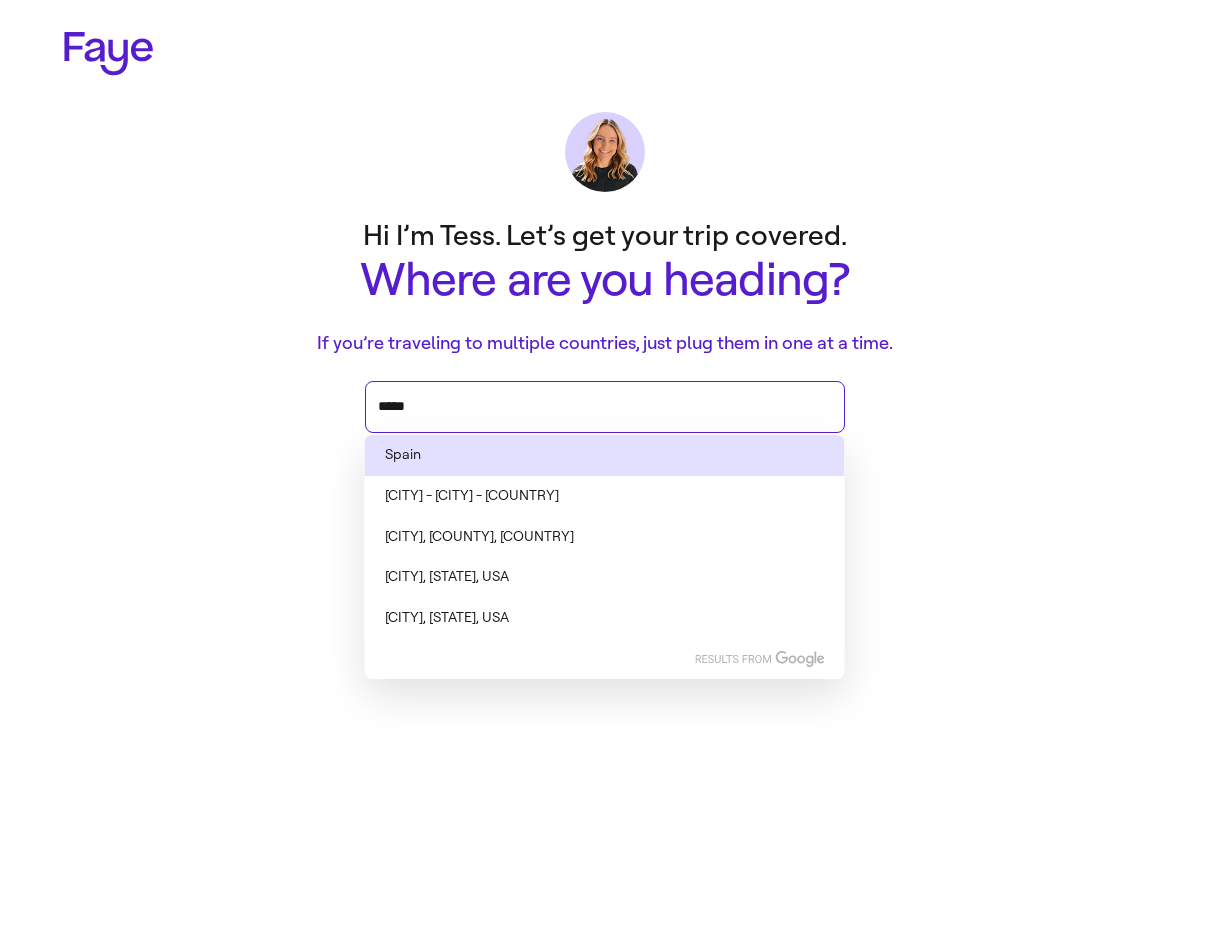 type 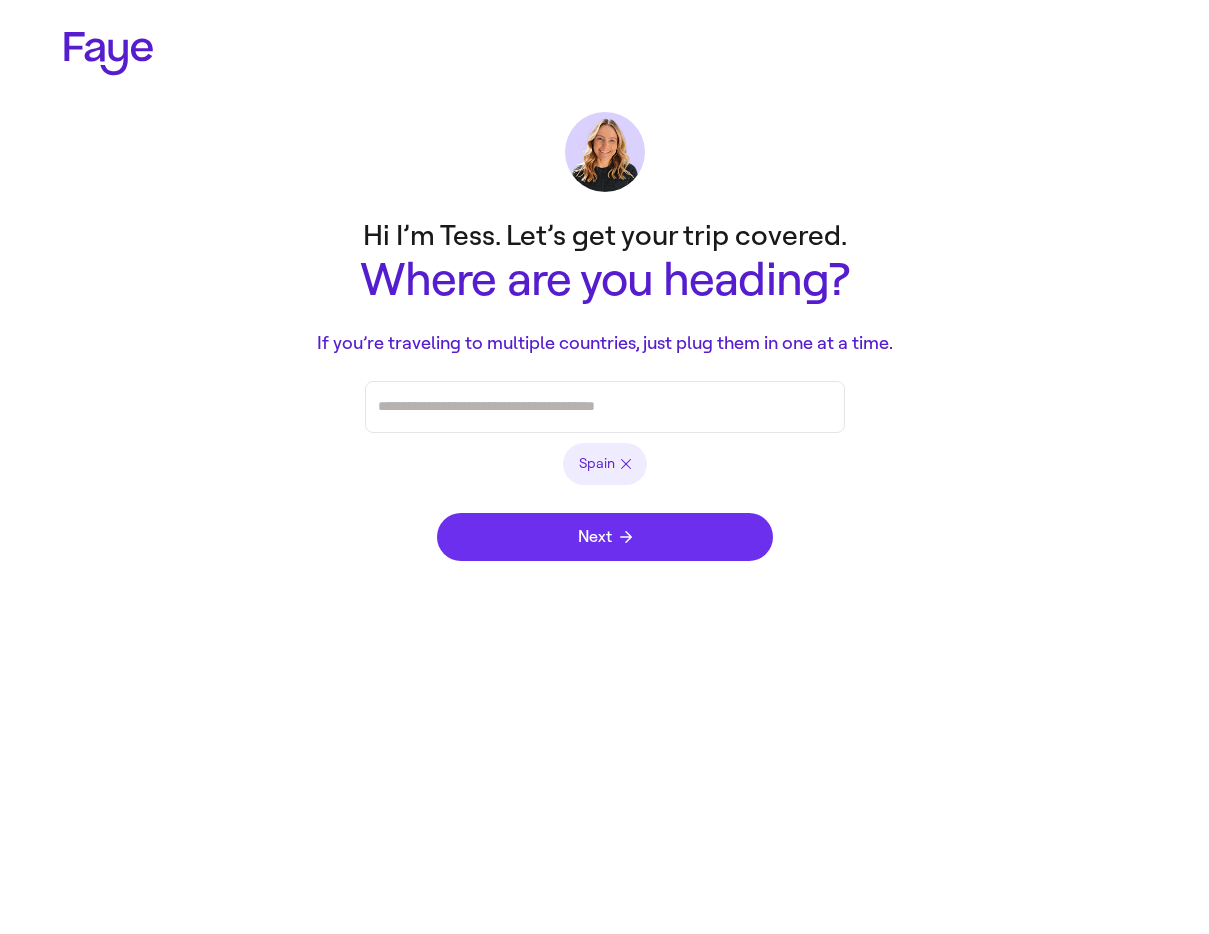 click on "Next" at bounding box center (605, 537) 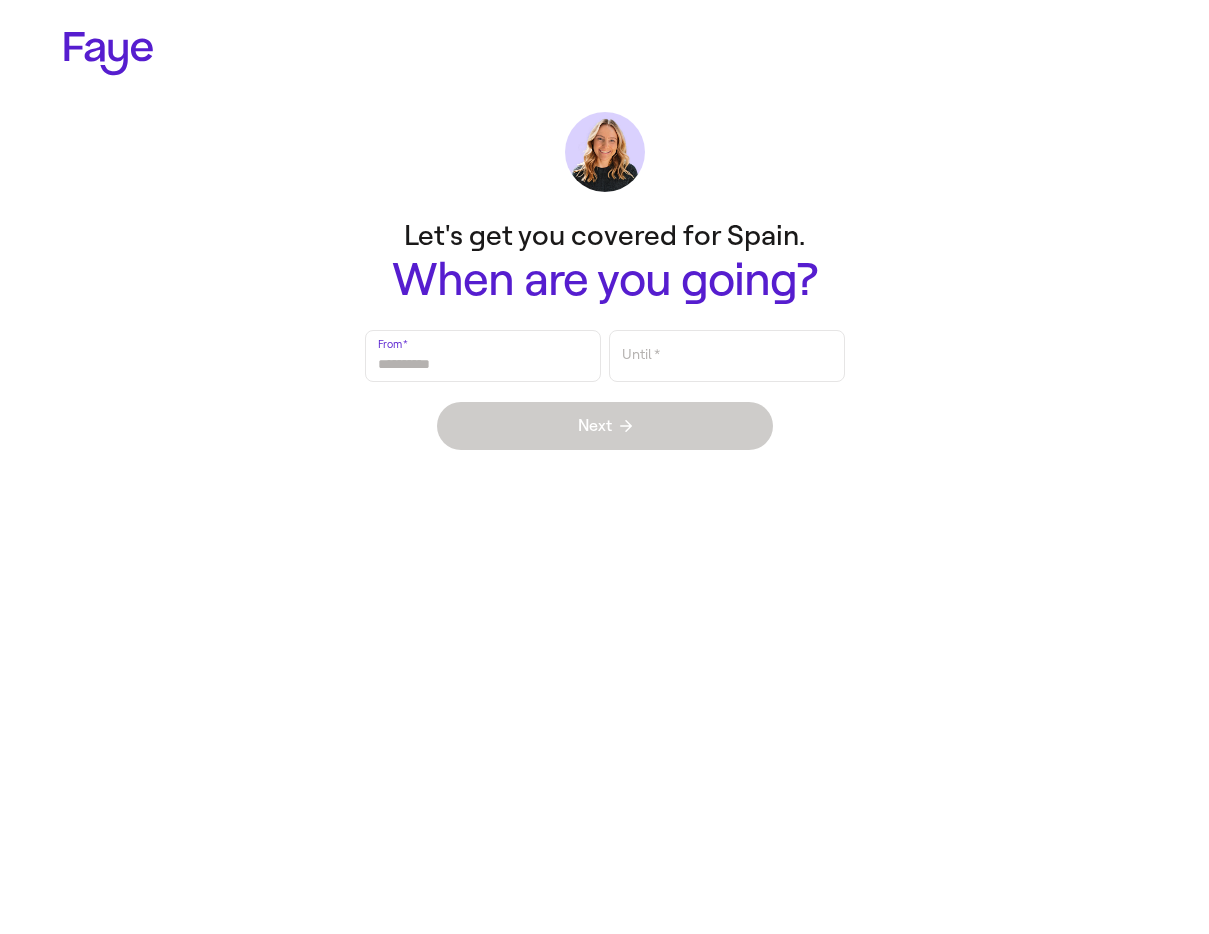 click on "From   *" at bounding box center (483, 356) 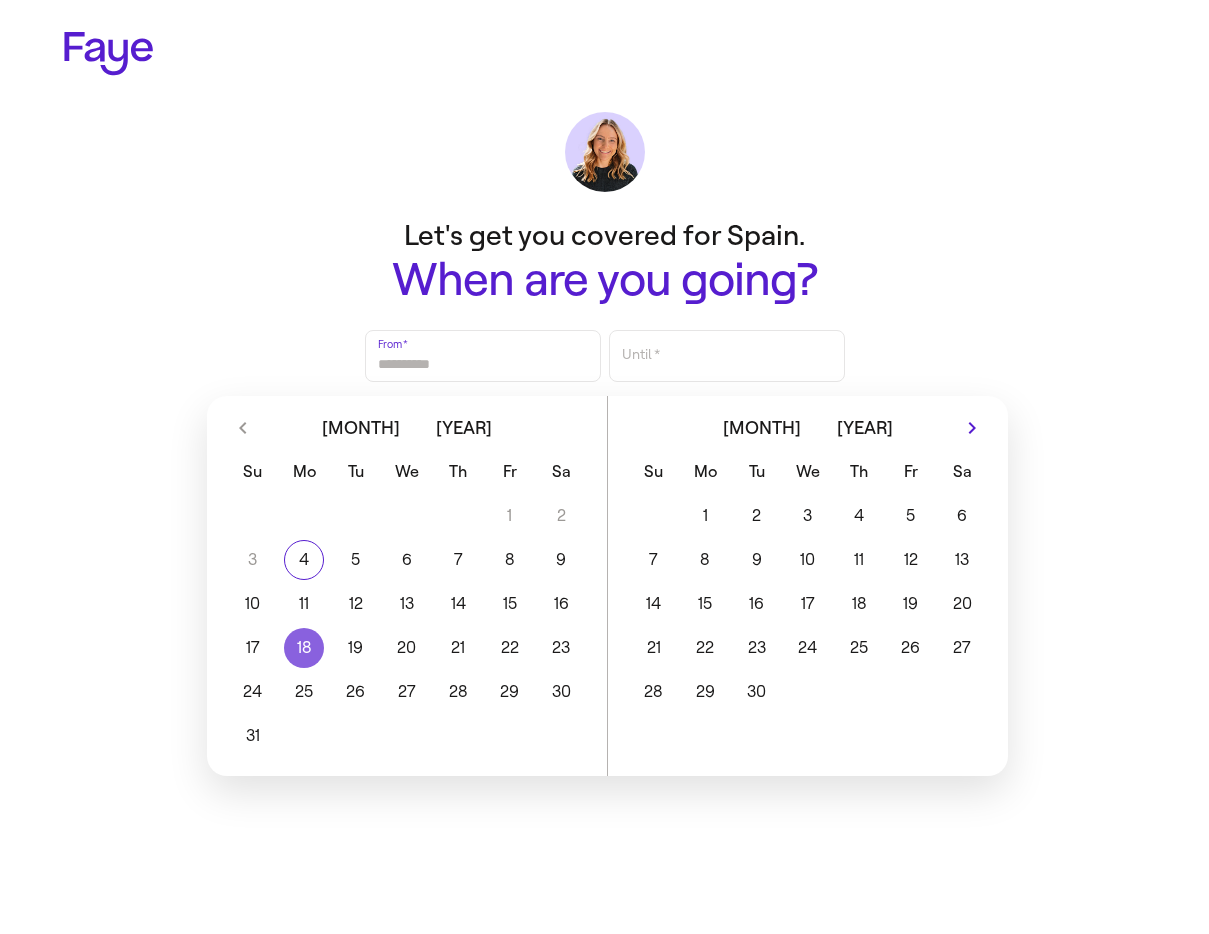 click on "18" at bounding box center [303, 648] 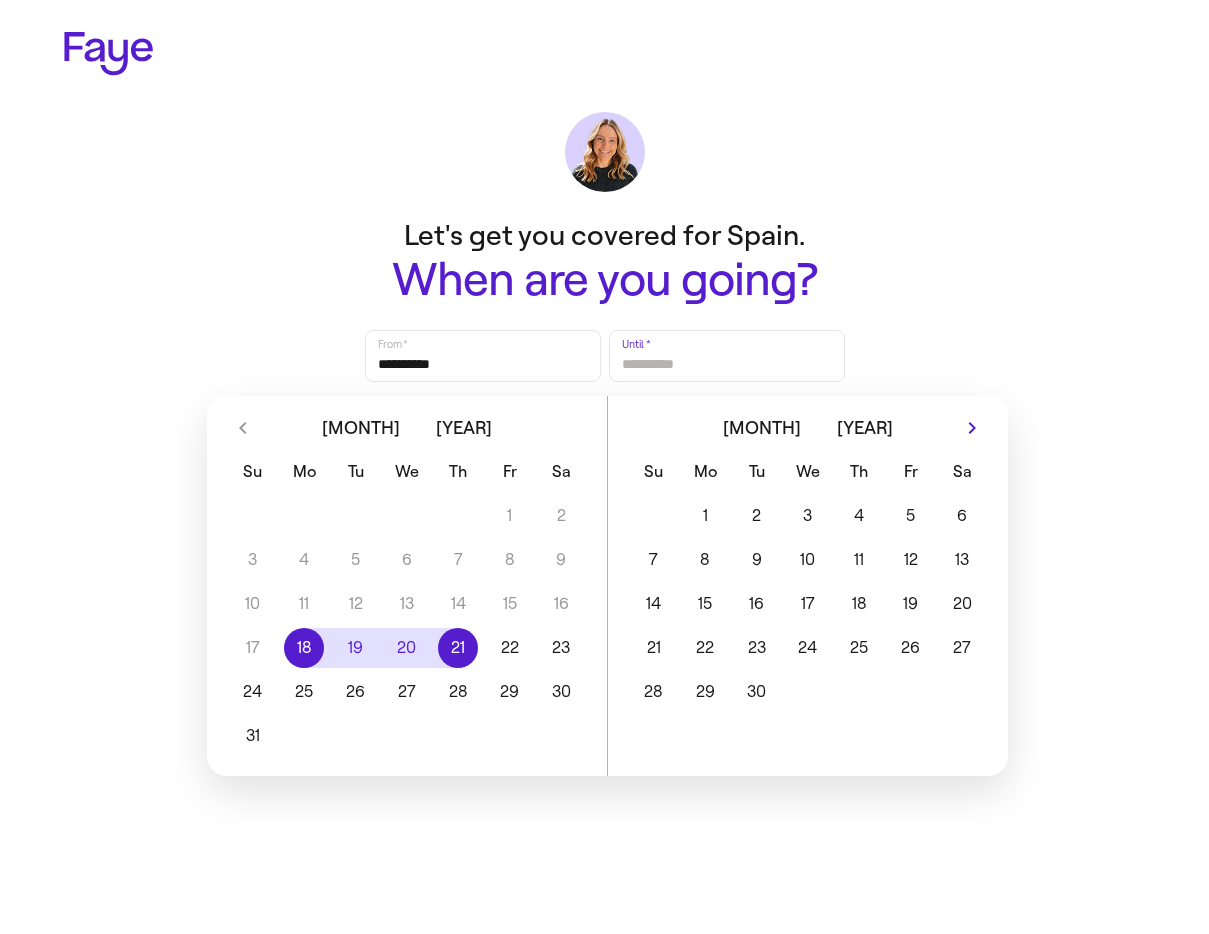 click on "21" at bounding box center [458, 648] 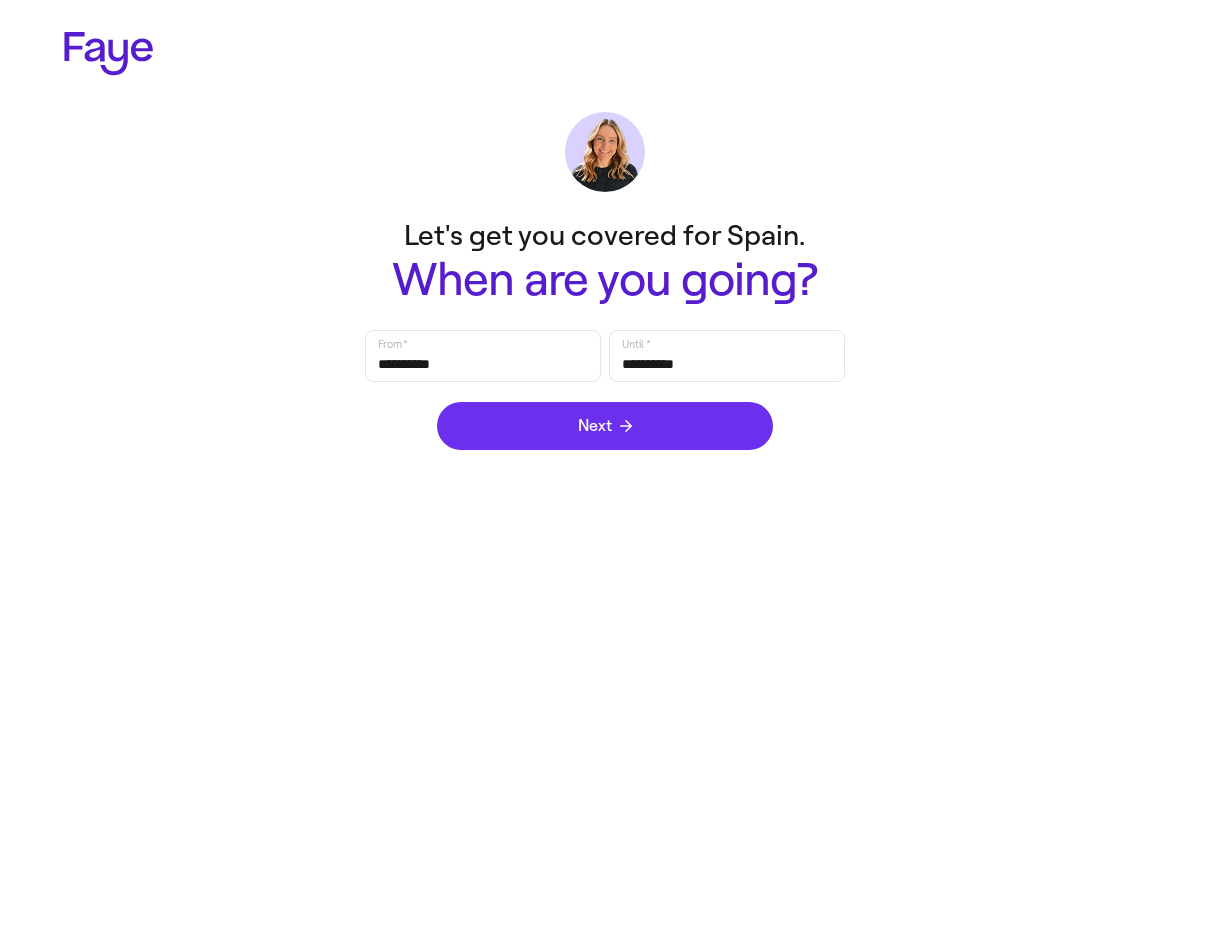 click 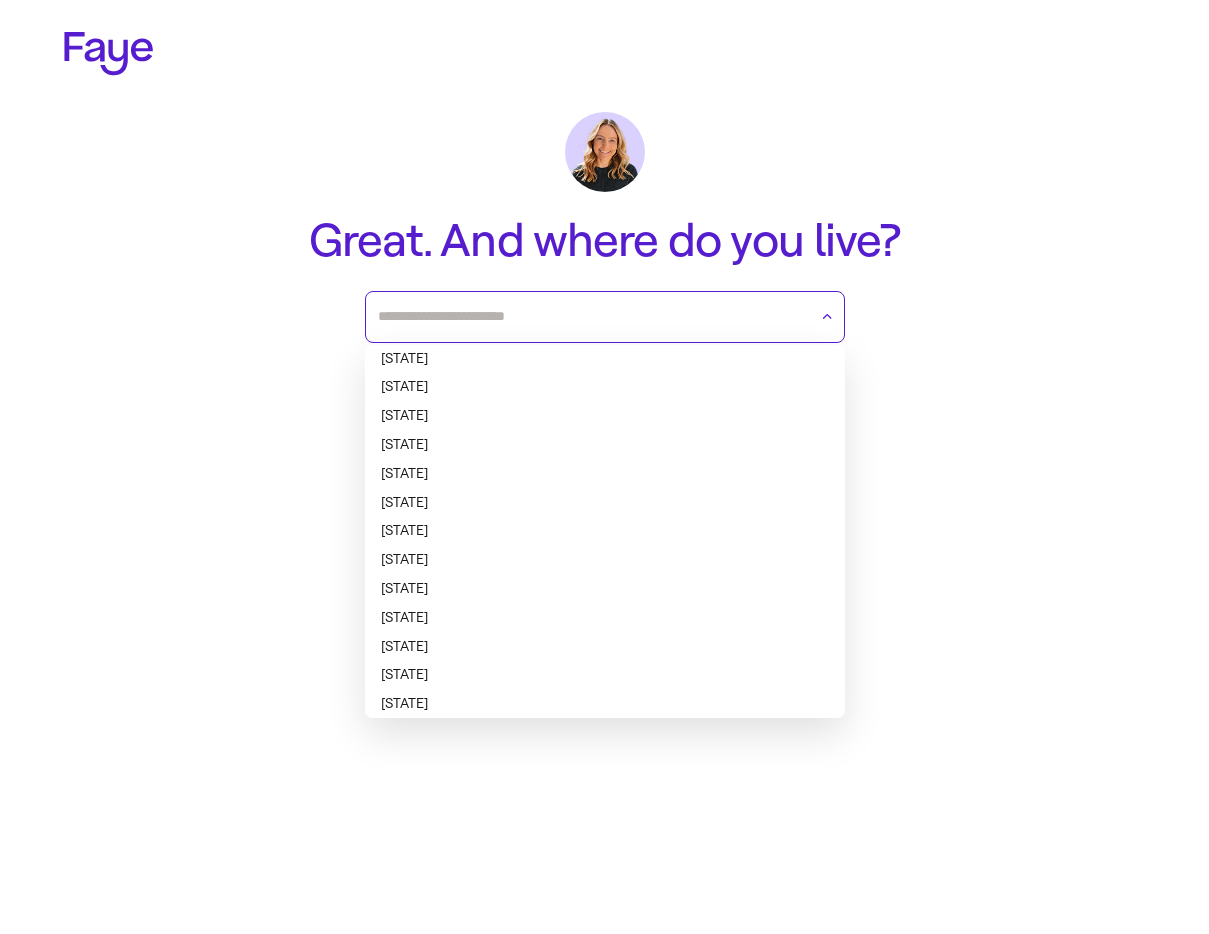 click at bounding box center (592, 317) 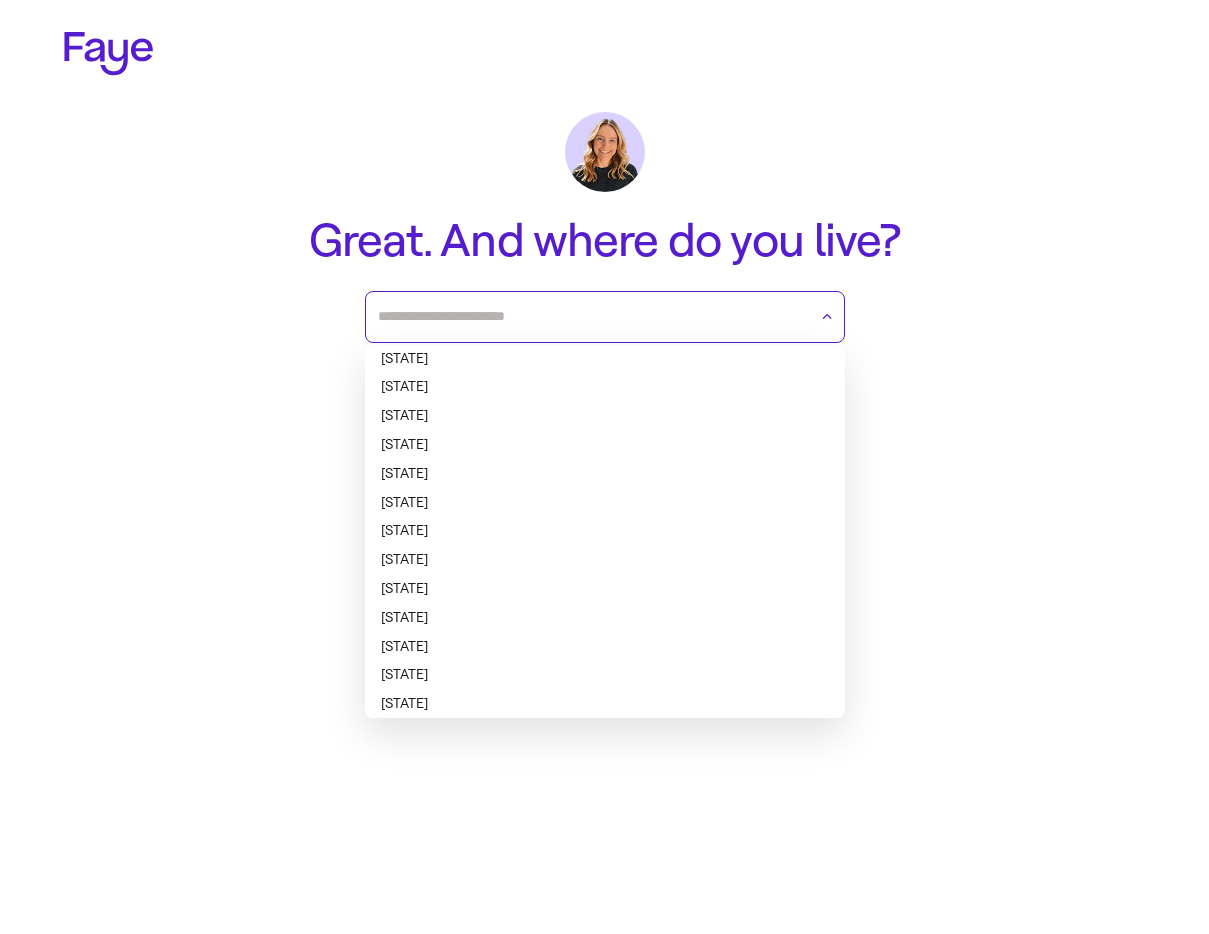 click on "[STATE]" at bounding box center [605, 359] 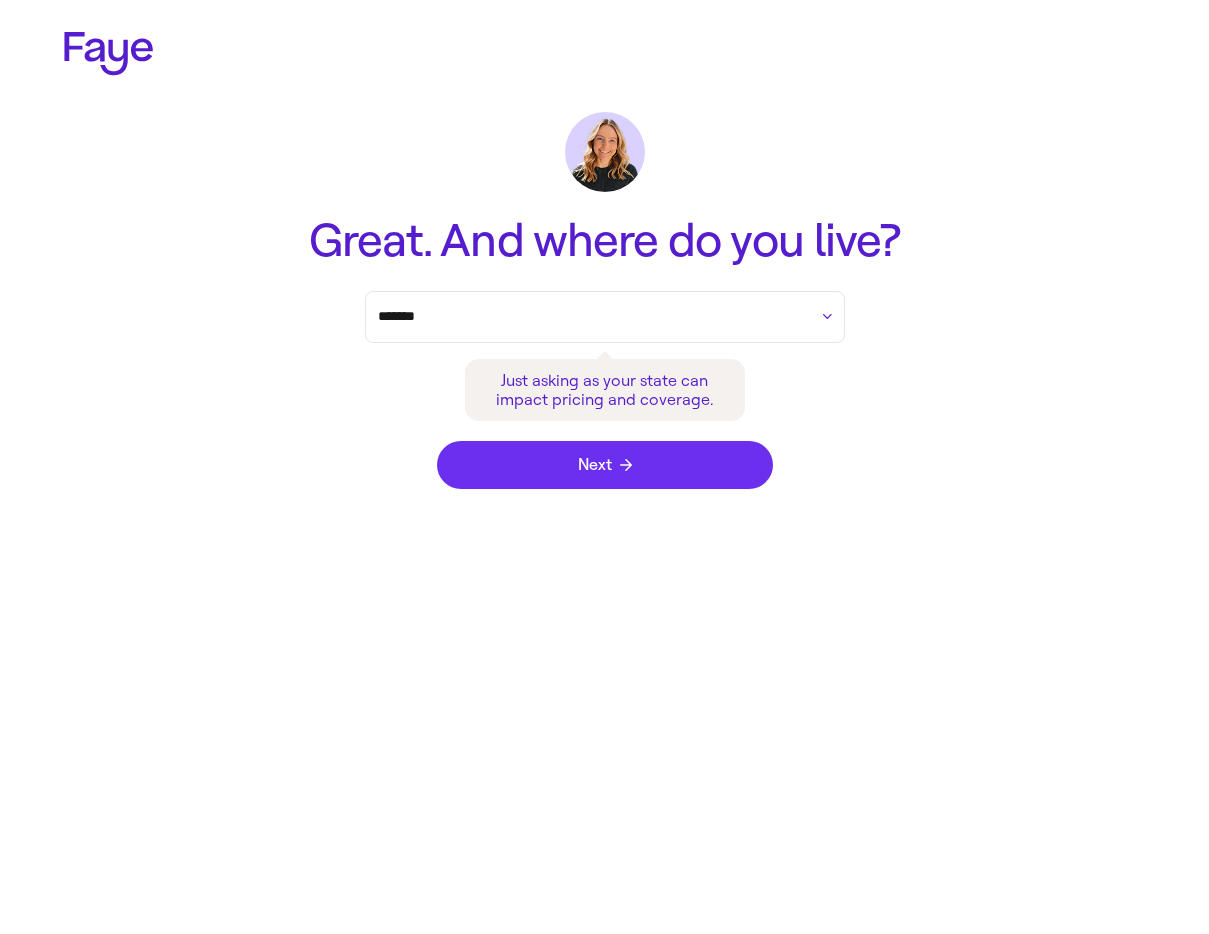 click on "Next" at bounding box center [605, 465] 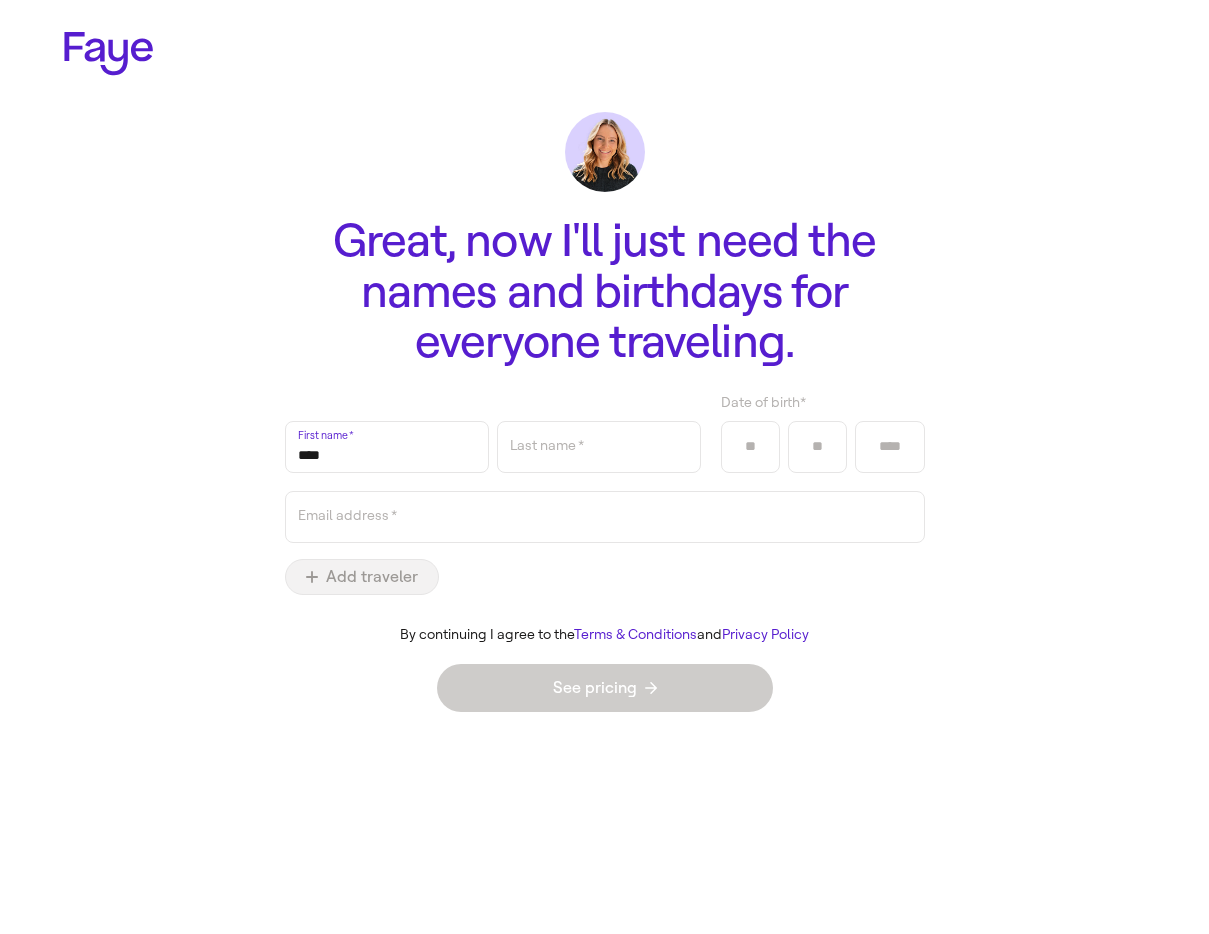 type on "****" 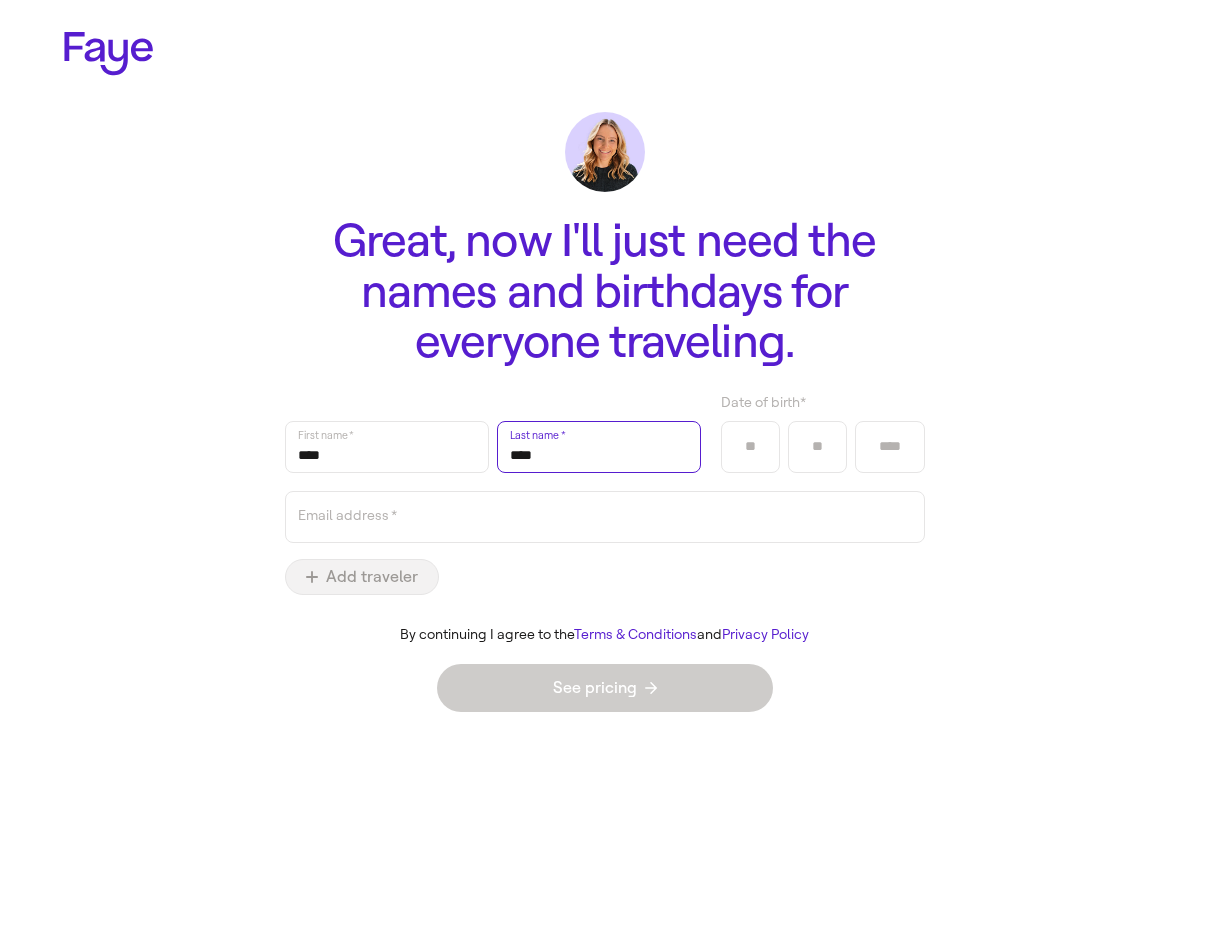 type on "****" 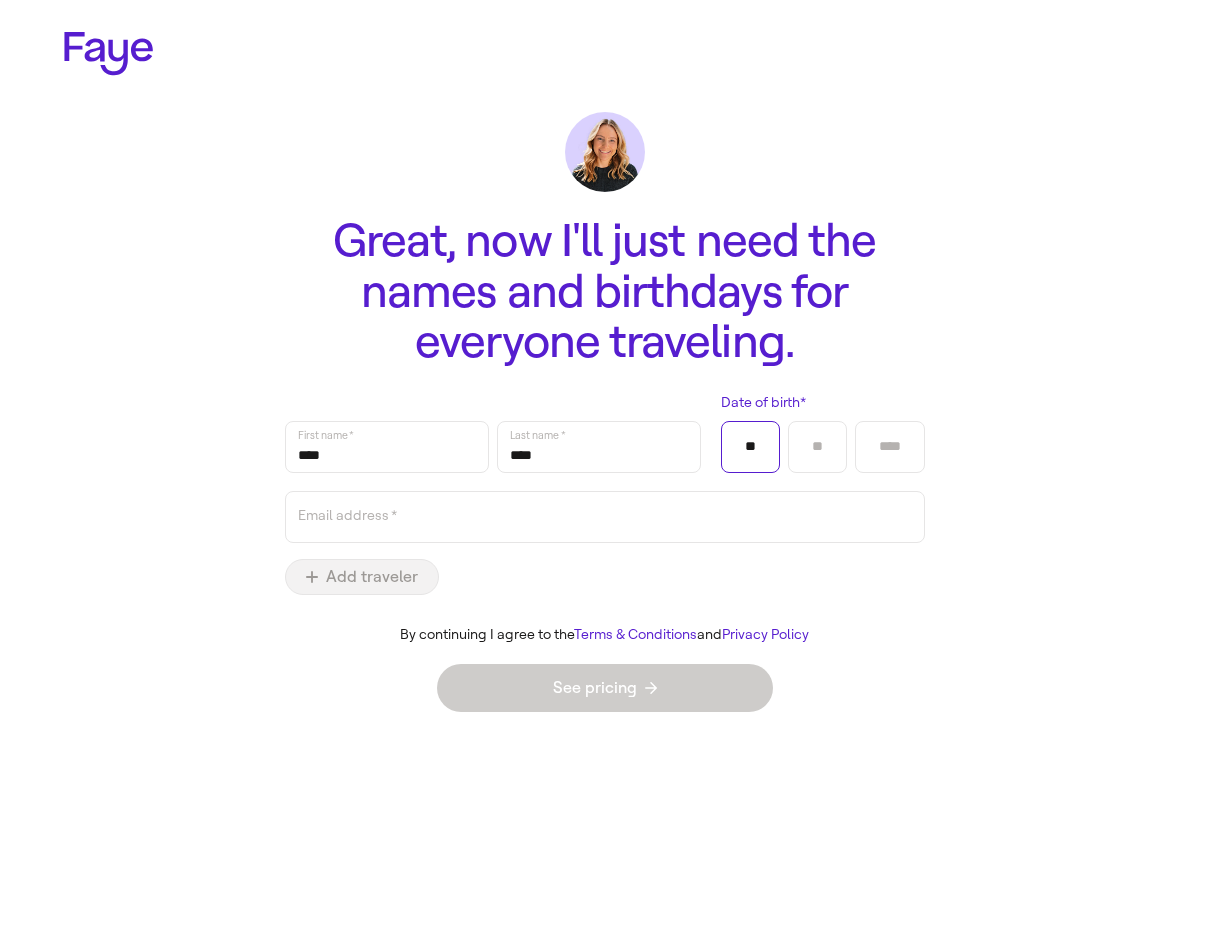 type on "**" 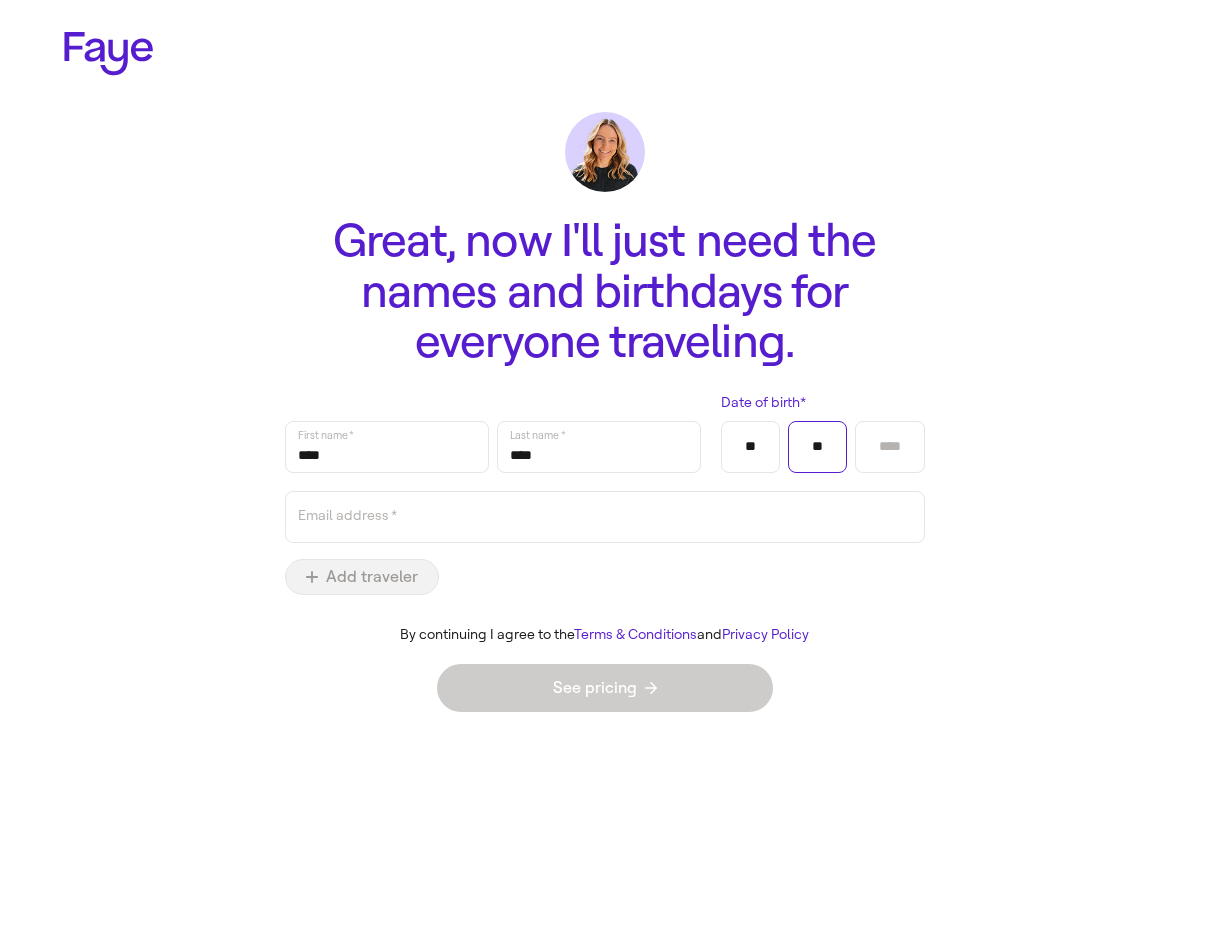 type on "**" 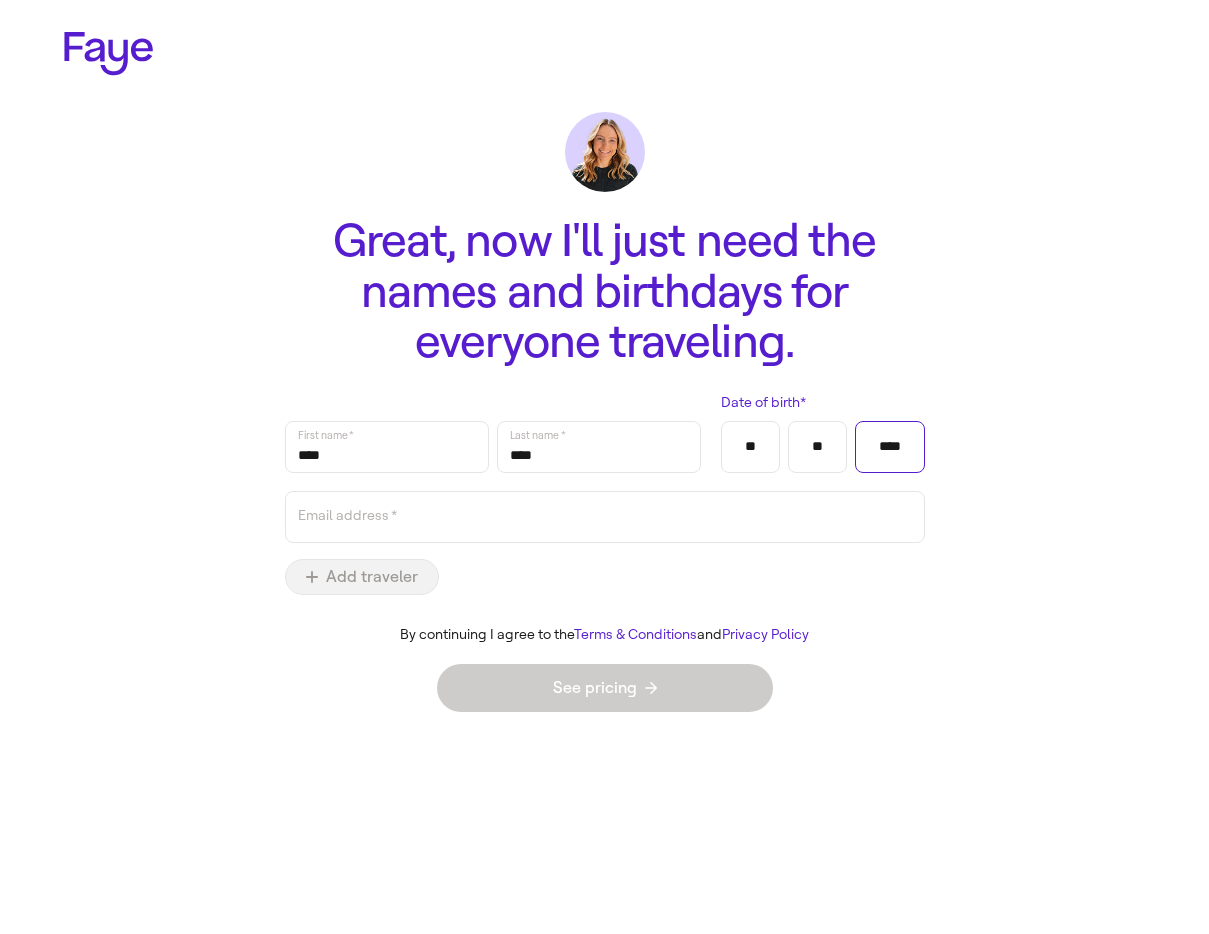 type on "****" 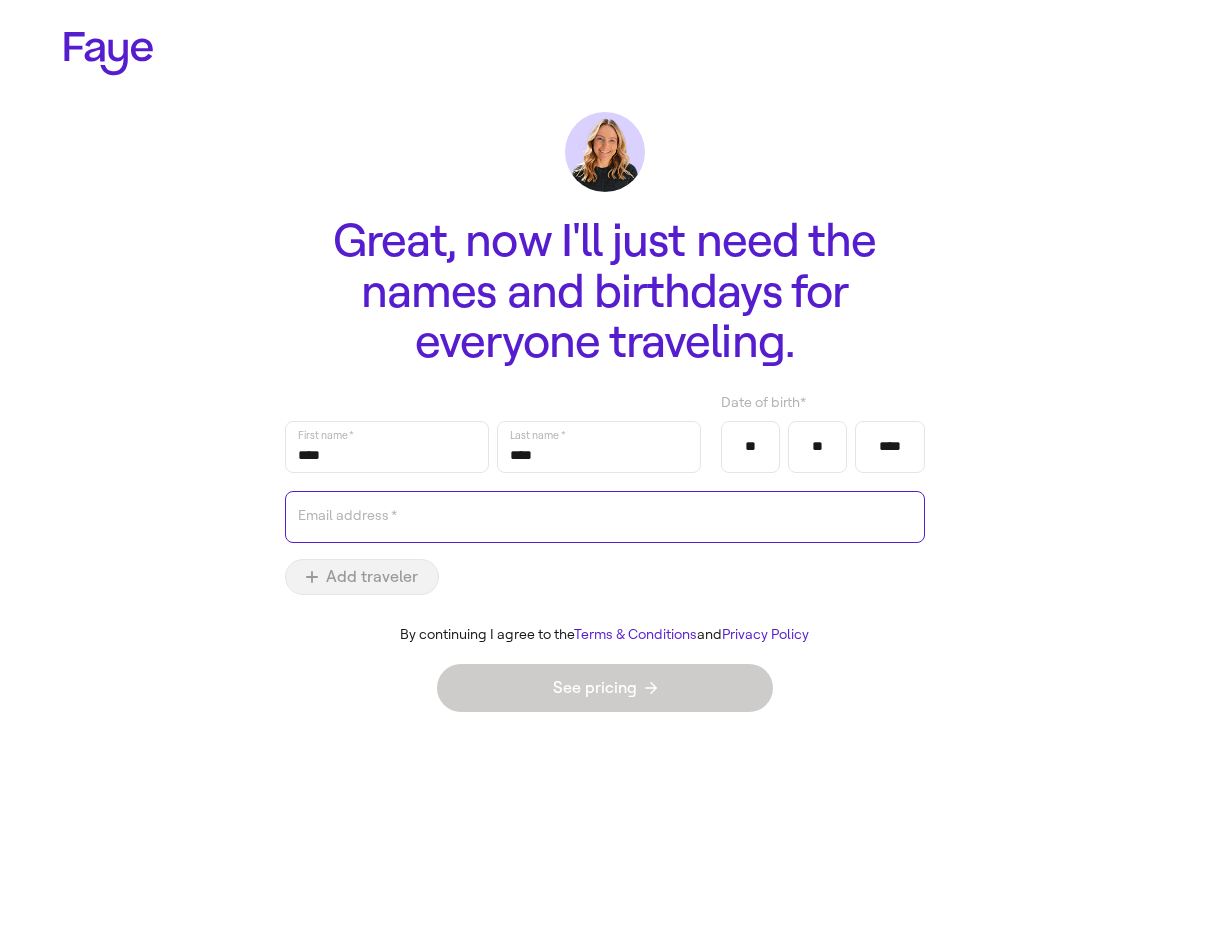 paste on "**********" 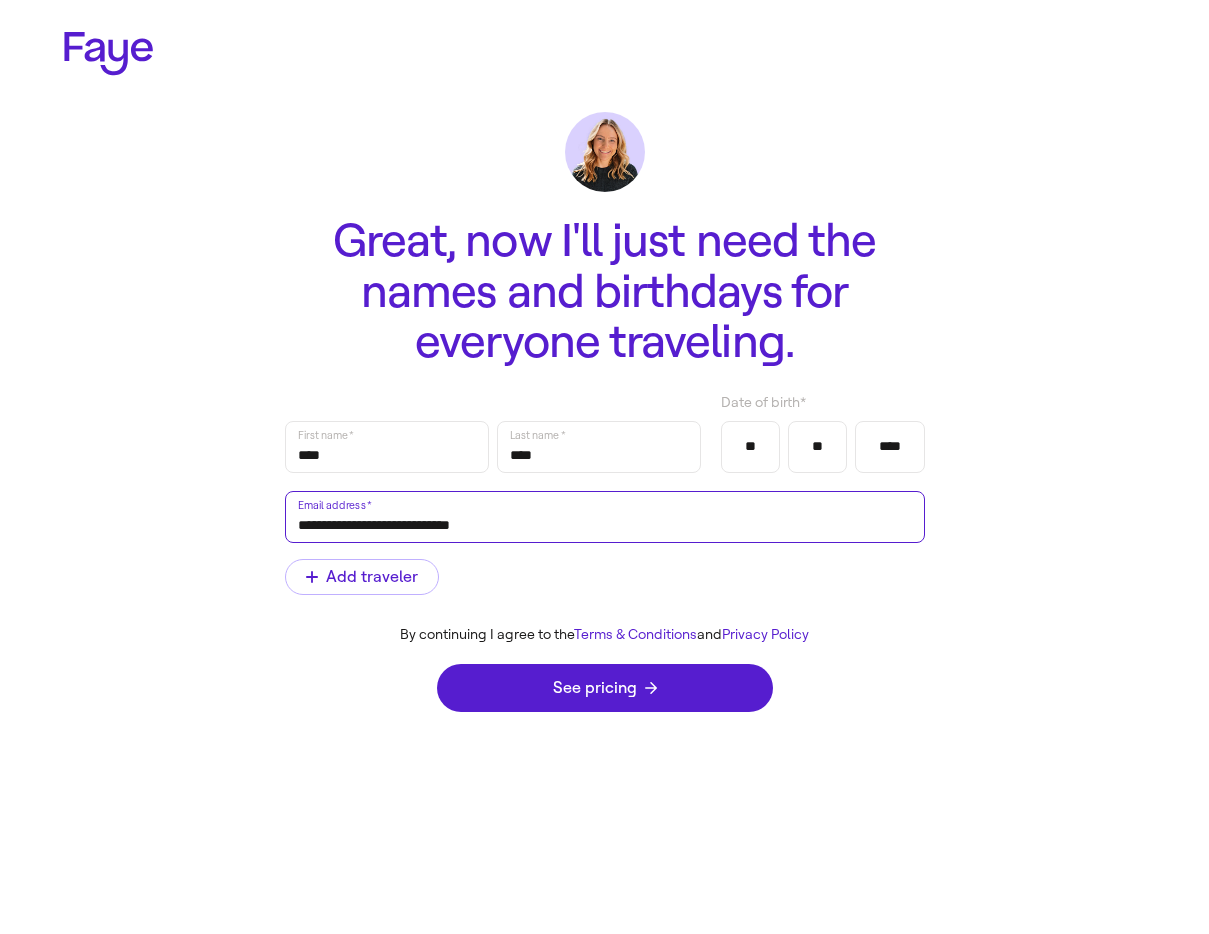 click at bounding box center [0, 0] 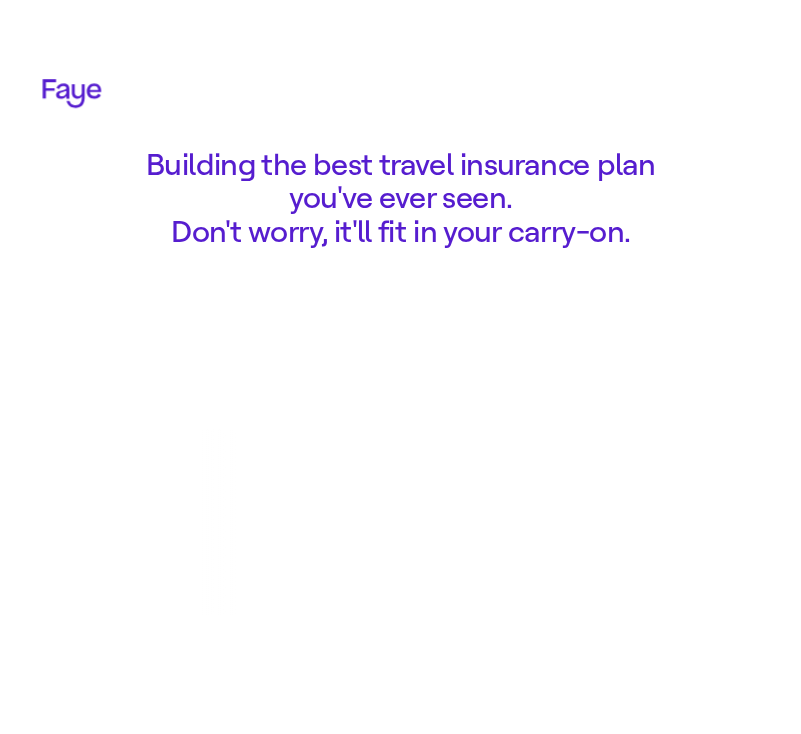 scroll, scrollTop: 0, scrollLeft: 0, axis: both 